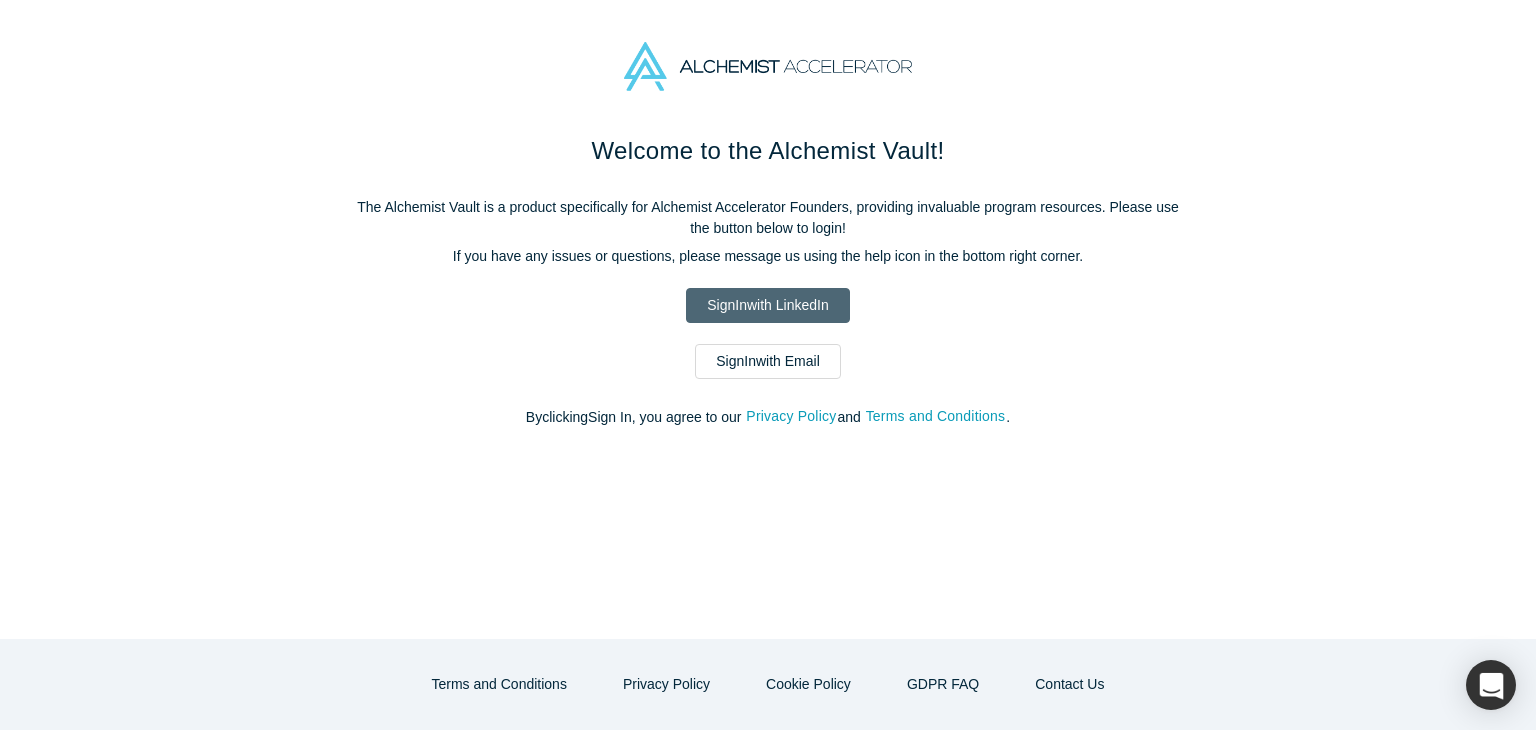 scroll, scrollTop: 0, scrollLeft: 0, axis: both 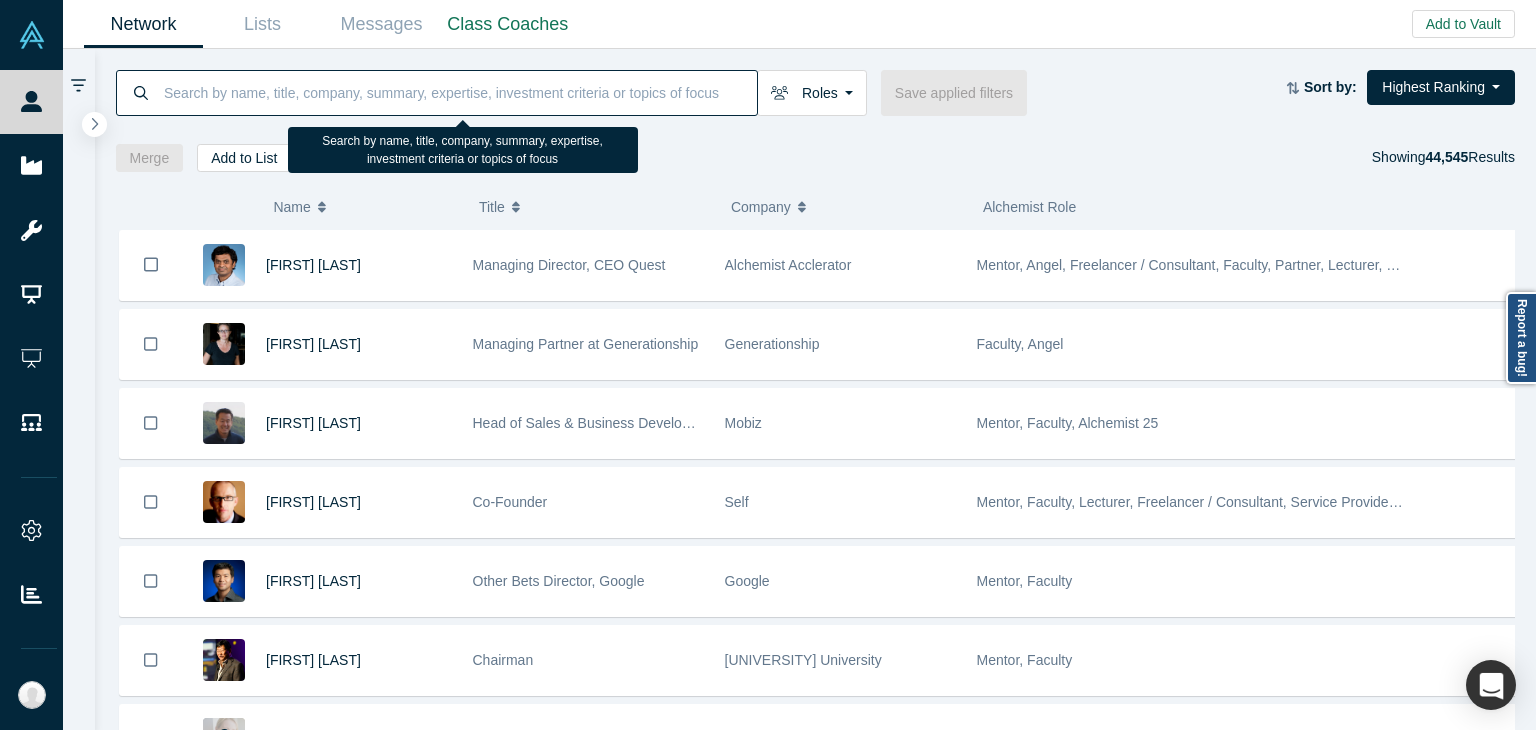 click at bounding box center [459, 92] 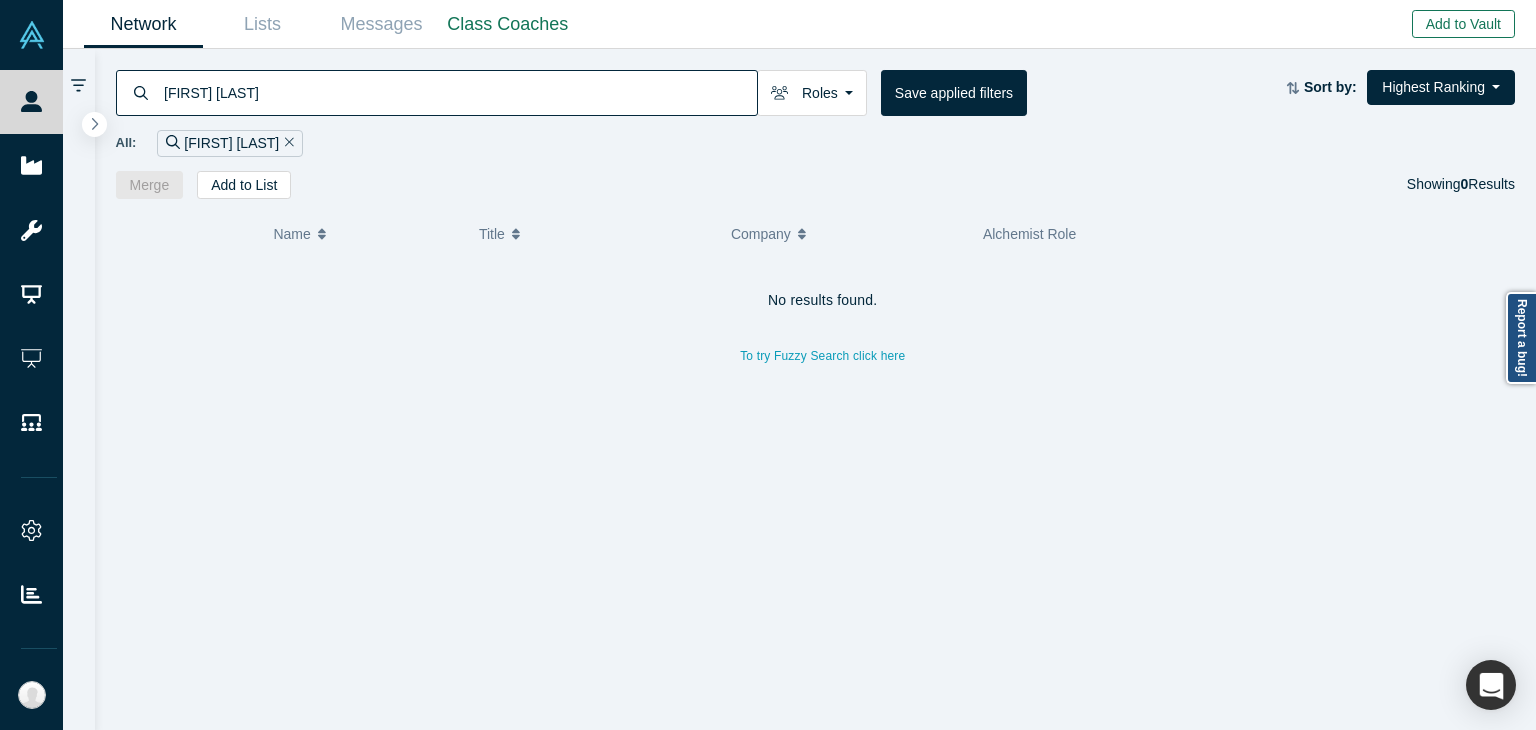 type on "[FIRST] [LAST]" 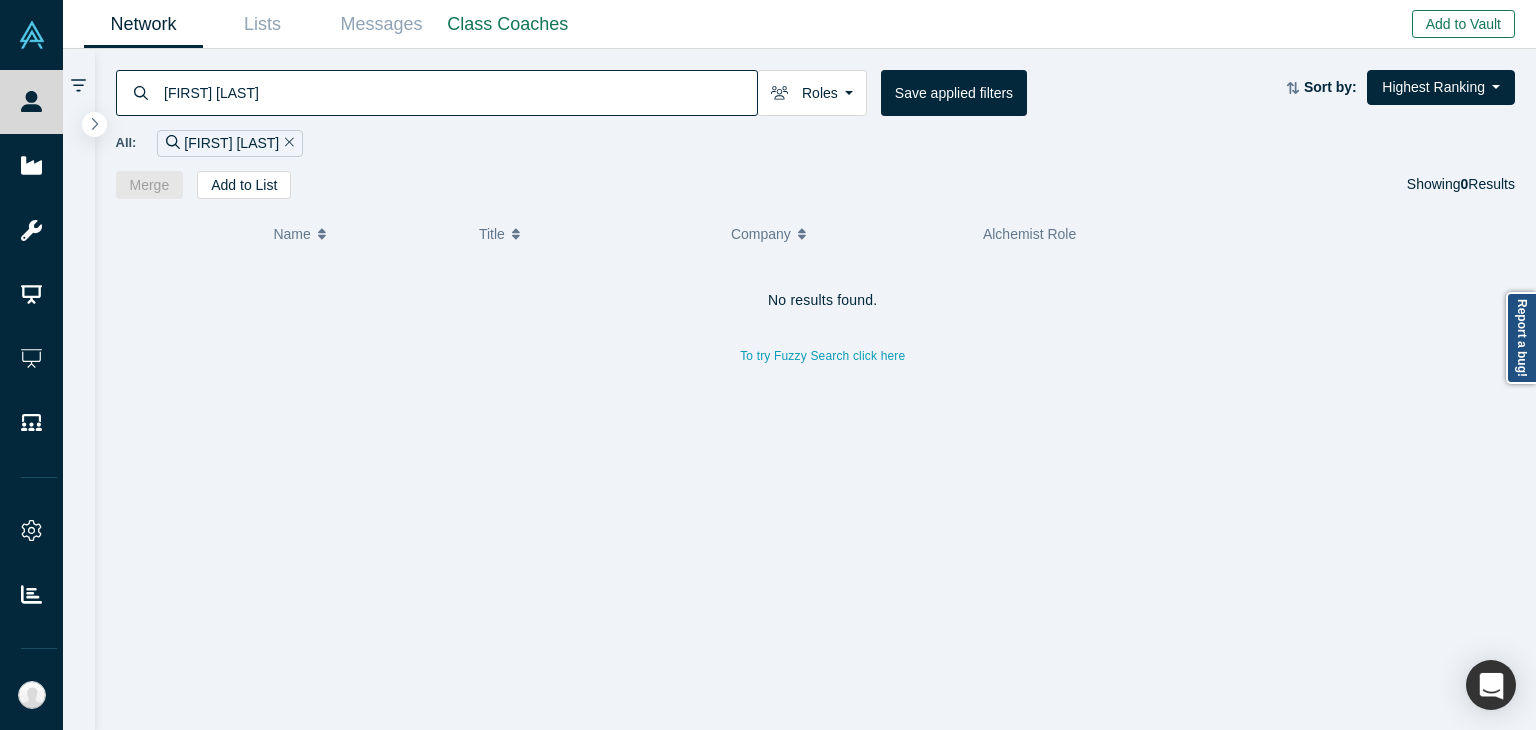 click on "Add to Vault" at bounding box center (1463, 24) 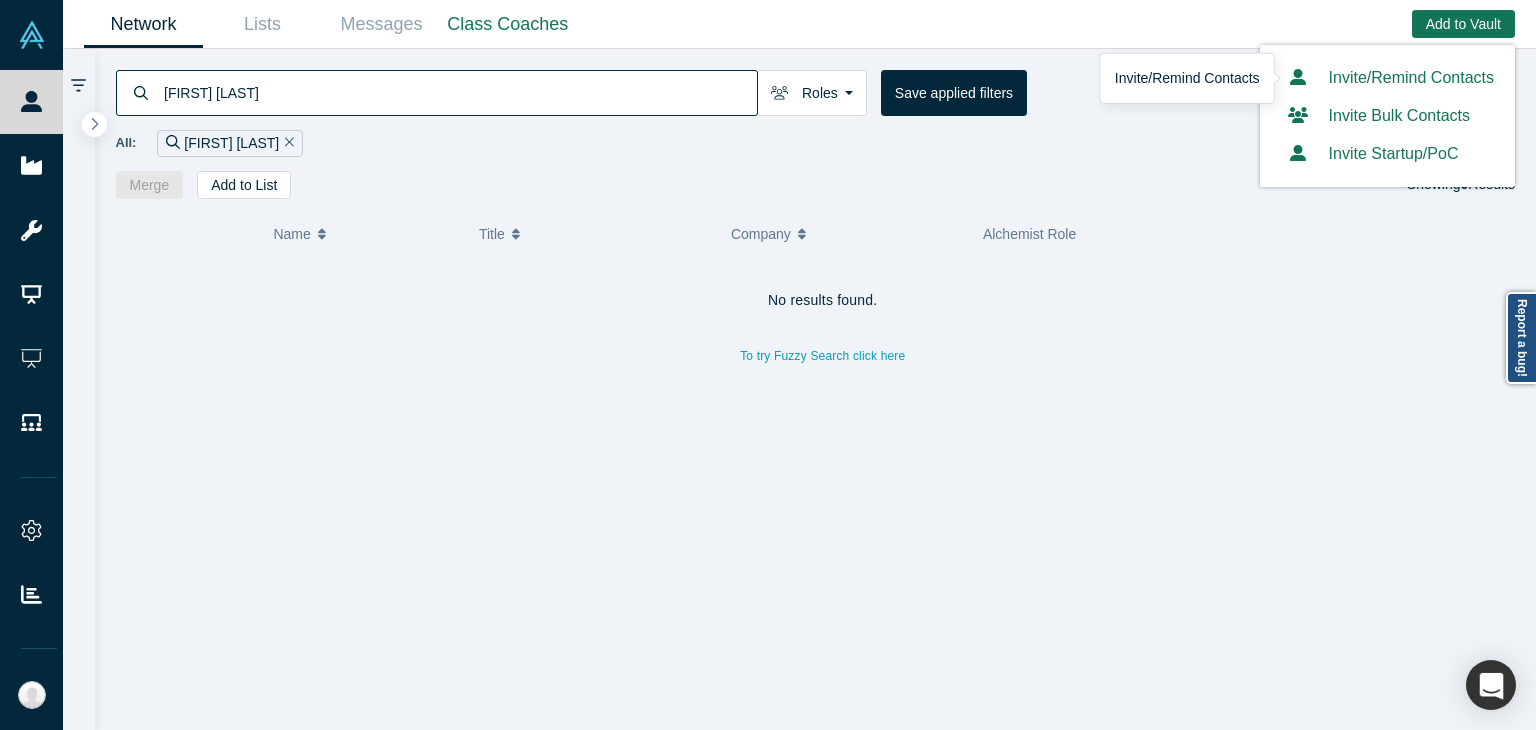 click on "Invite/Remind Contacts" at bounding box center [1387, 77] 